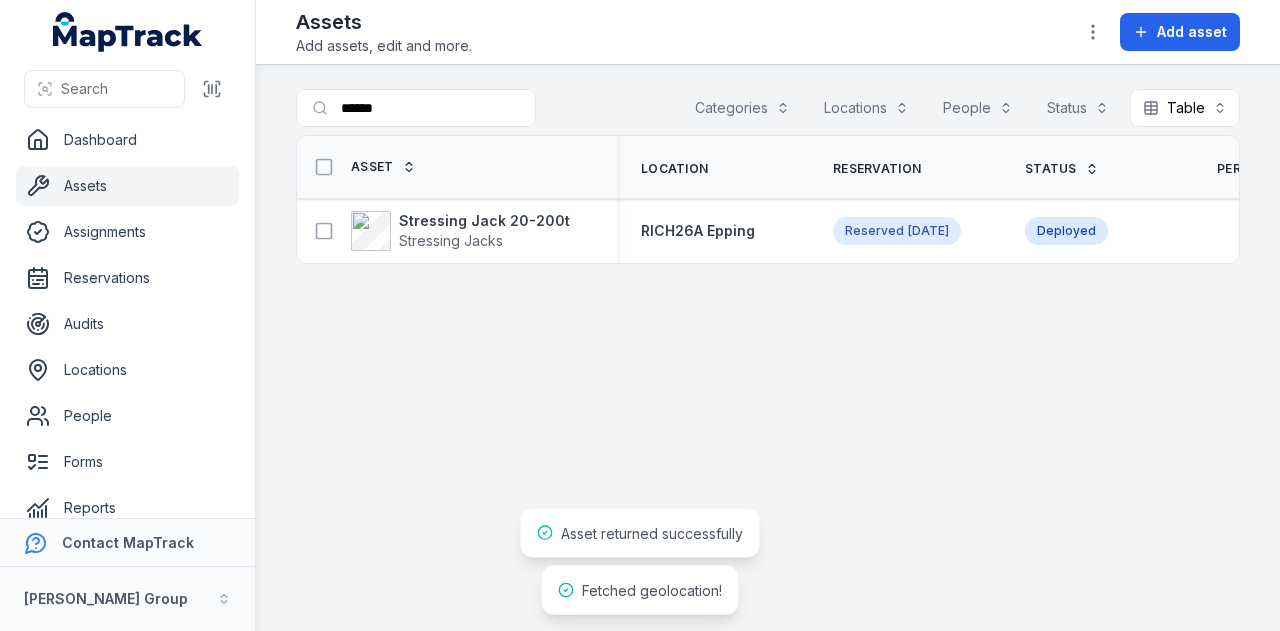 scroll, scrollTop: 0, scrollLeft: 0, axis: both 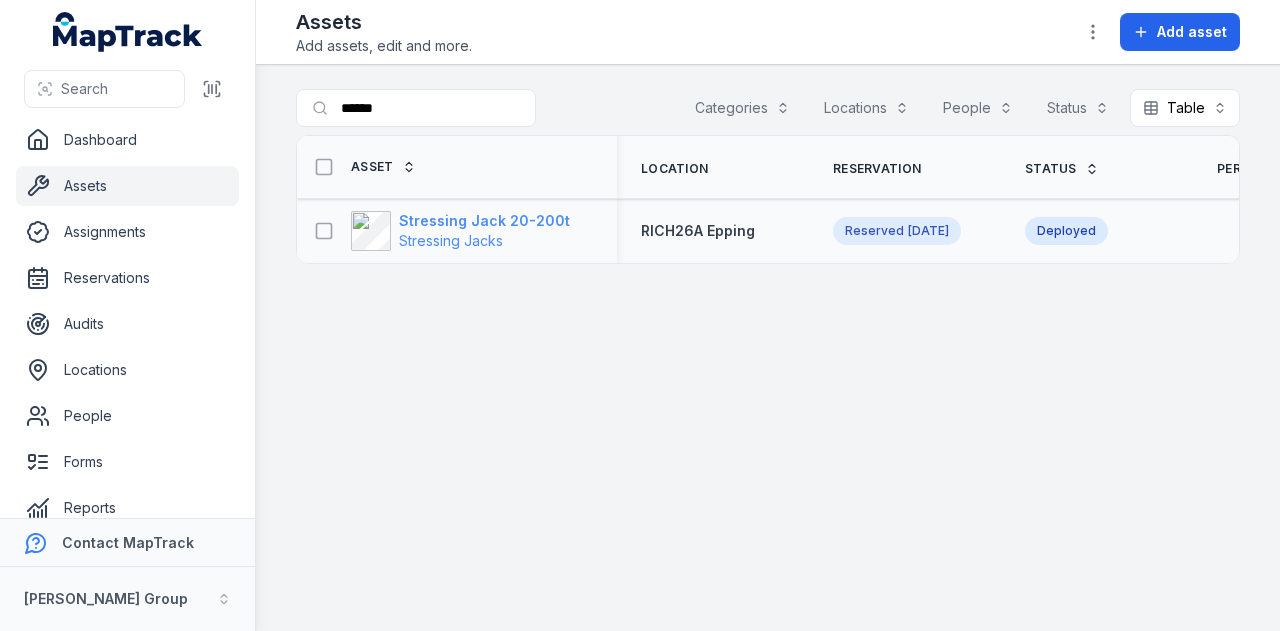 click on "Stressing Jack 20-200t" at bounding box center (484, 221) 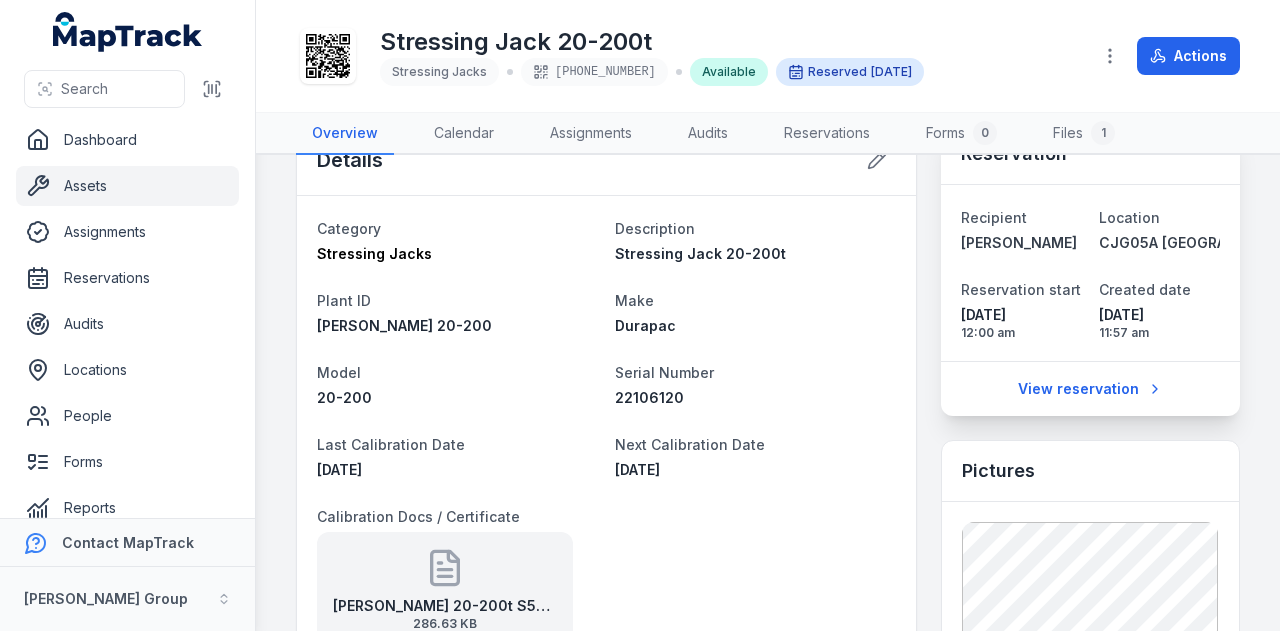 scroll, scrollTop: 0, scrollLeft: 0, axis: both 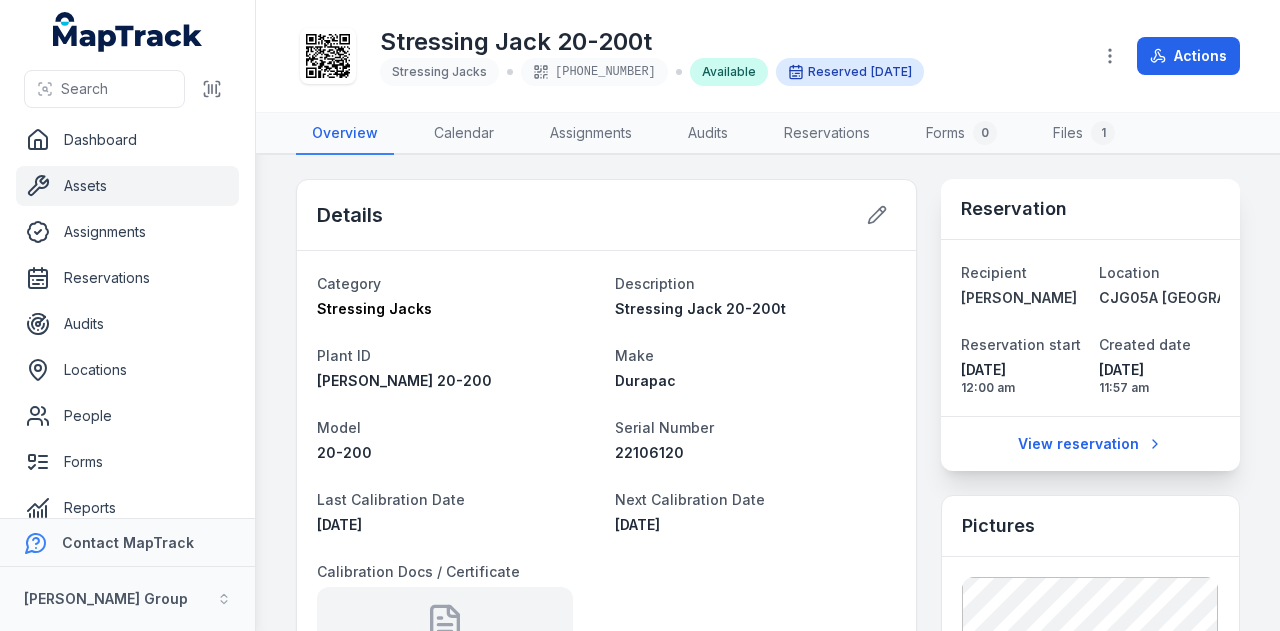 click on "Assets" at bounding box center (127, 186) 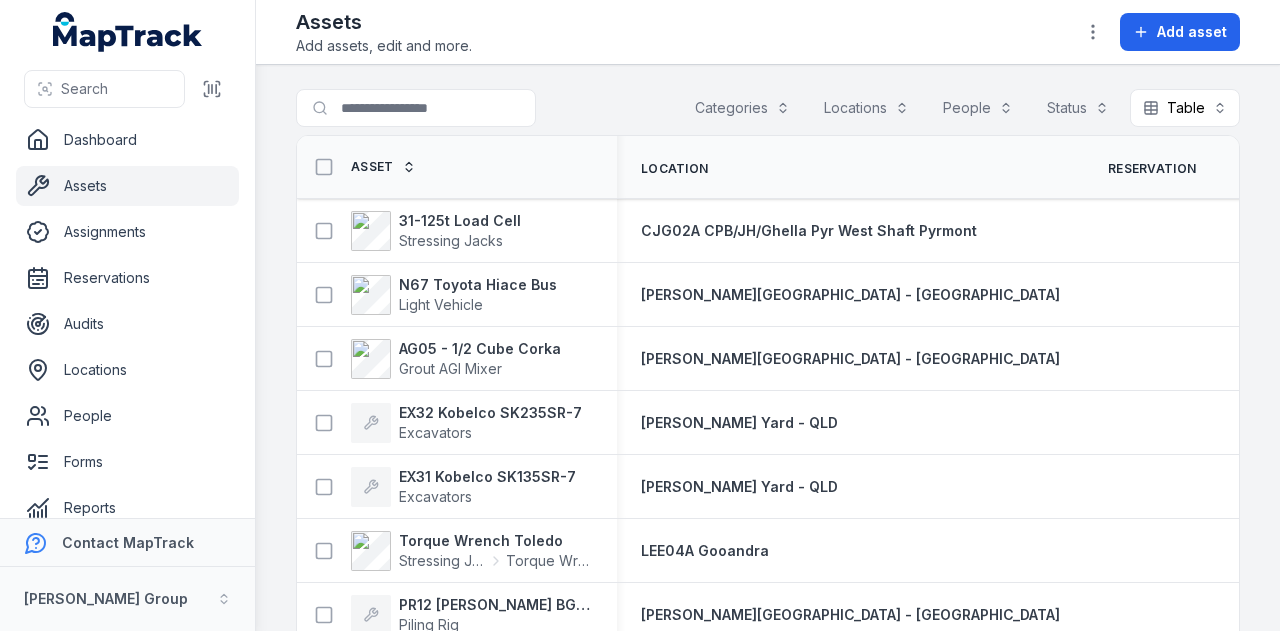 scroll, scrollTop: 0, scrollLeft: 0, axis: both 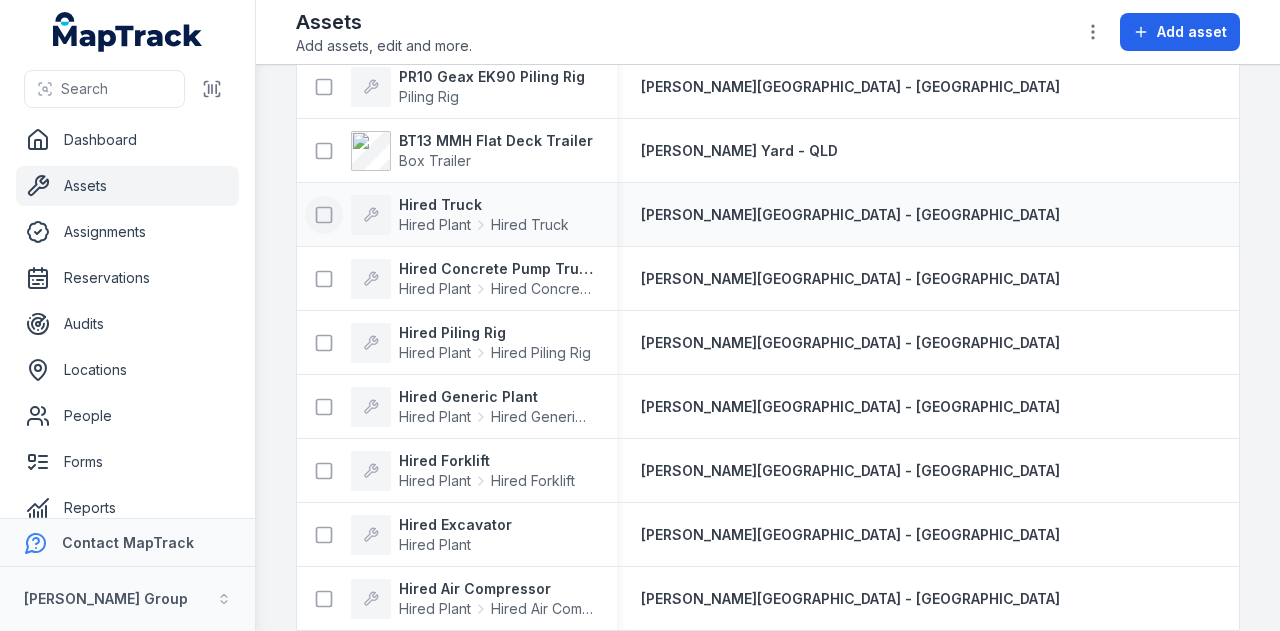 click 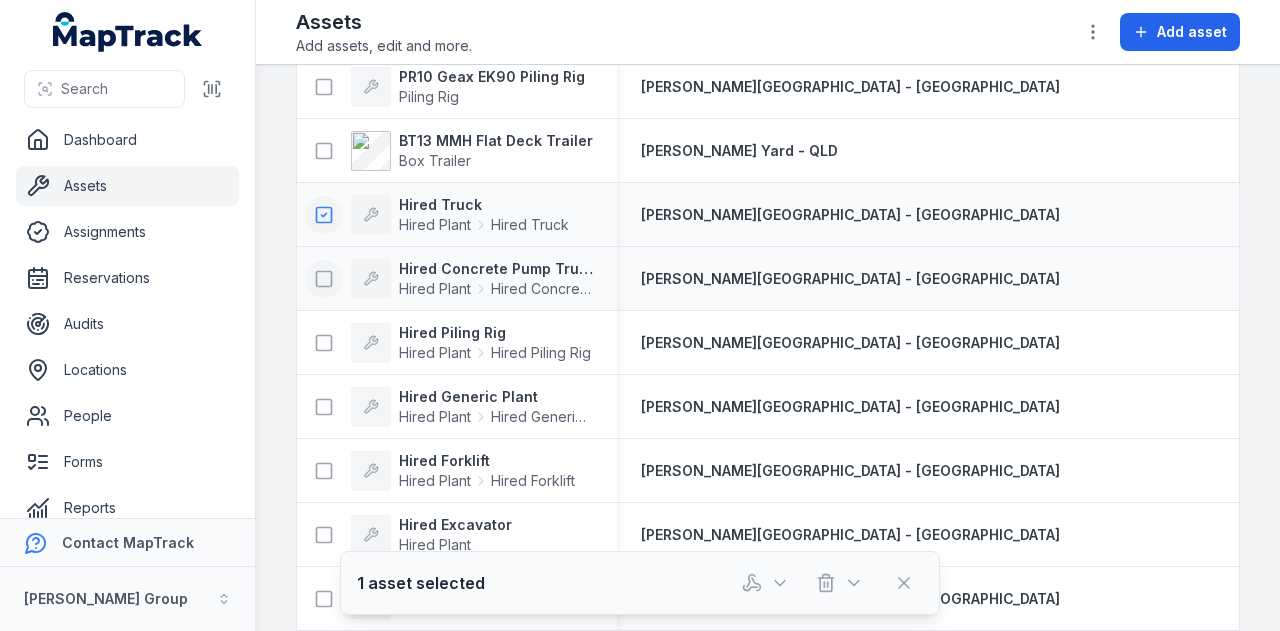 click 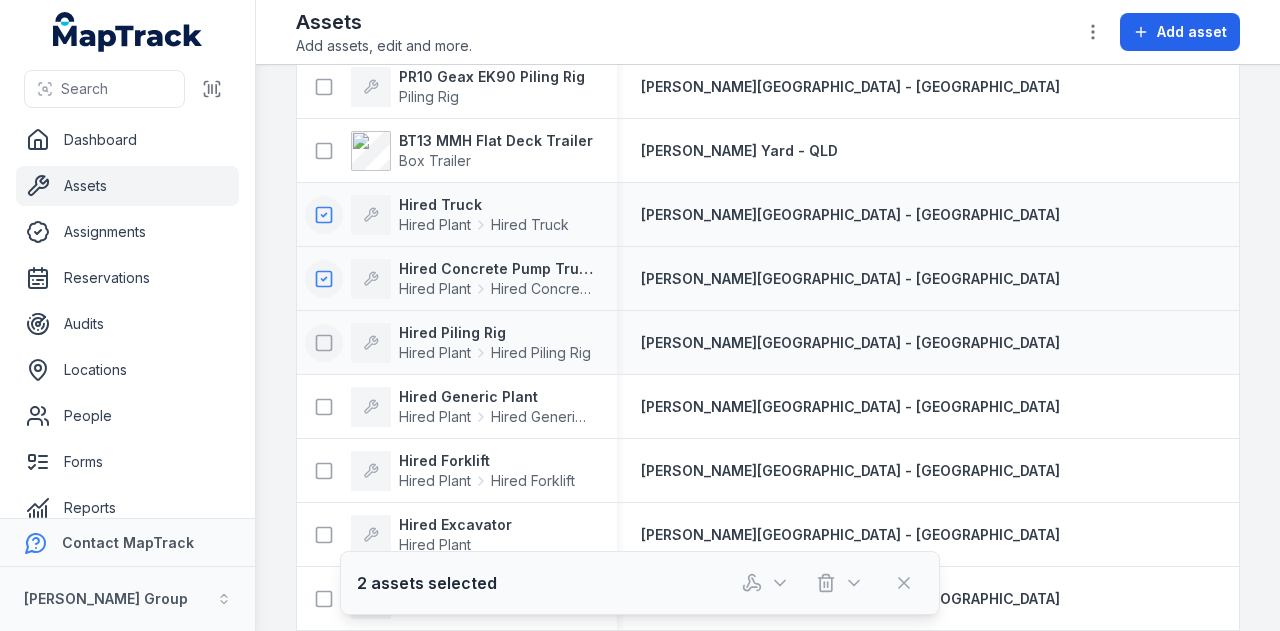 click 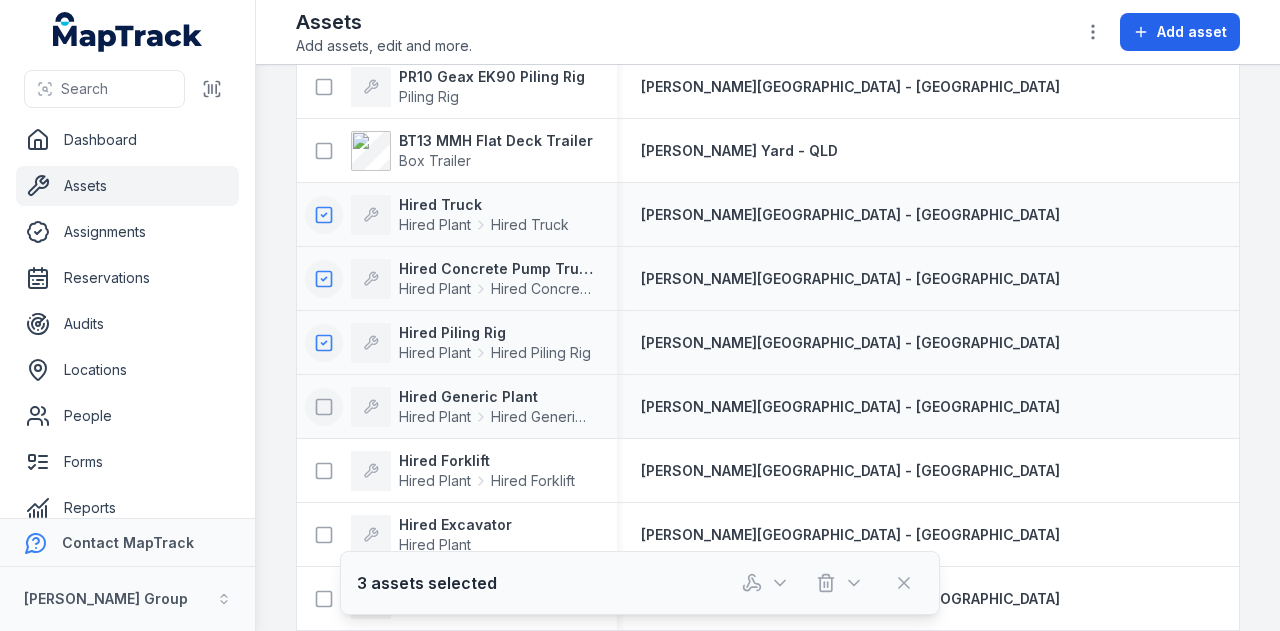 click 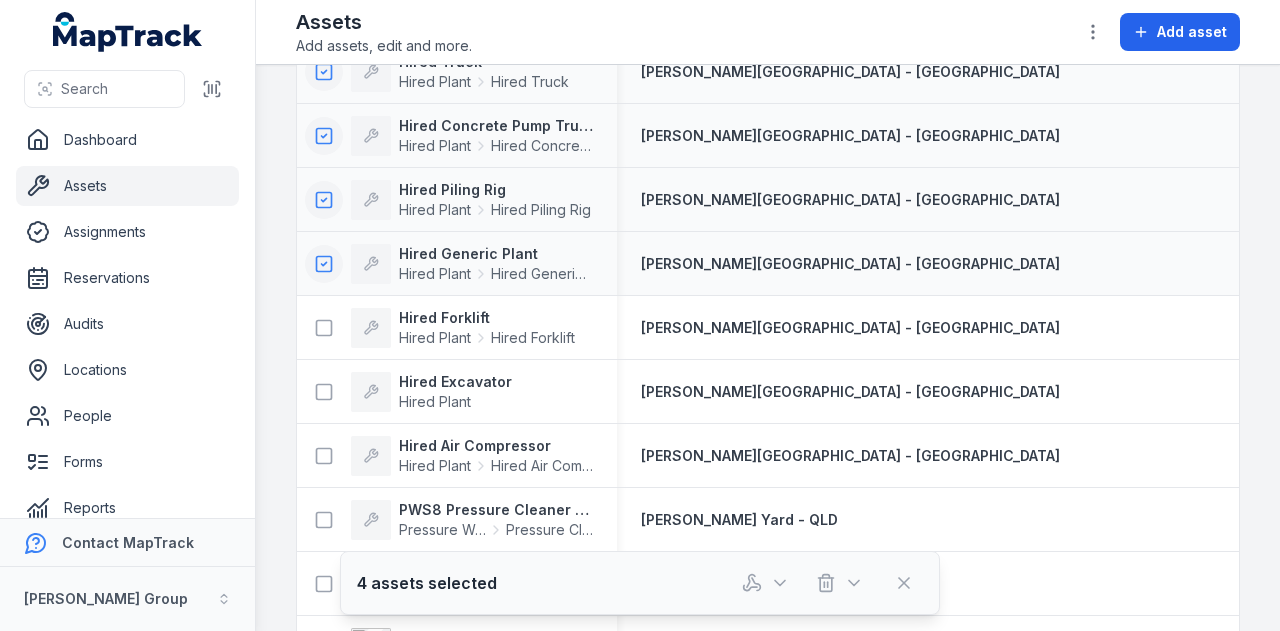 scroll, scrollTop: 806, scrollLeft: 0, axis: vertical 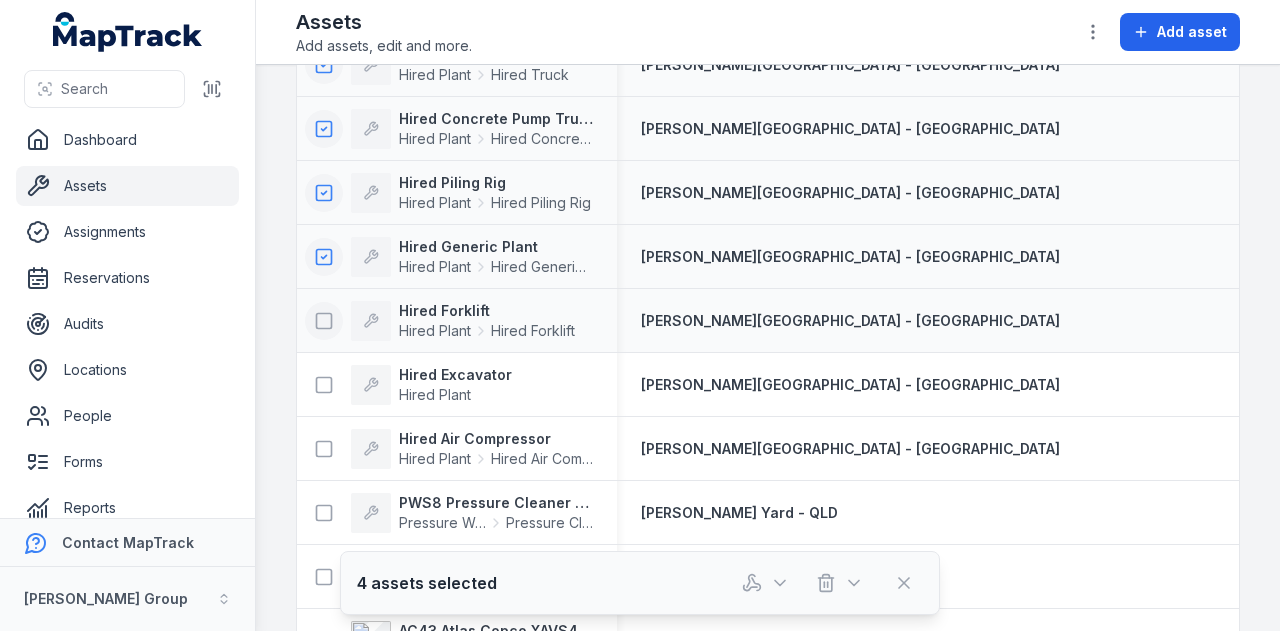 click 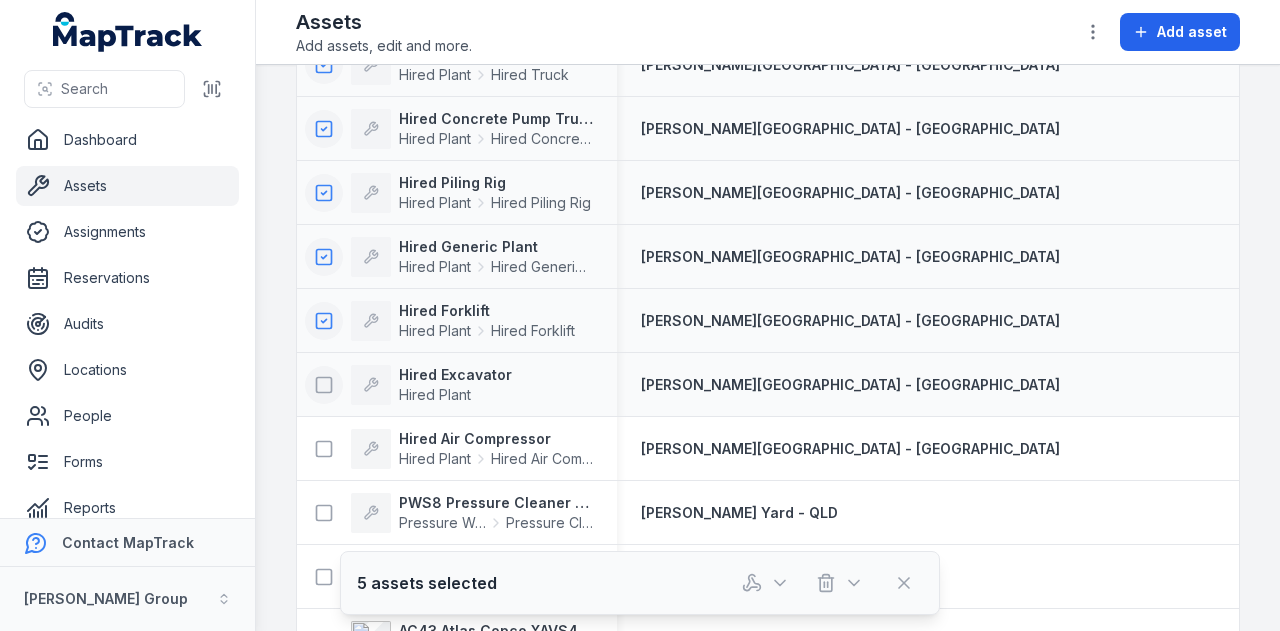 click 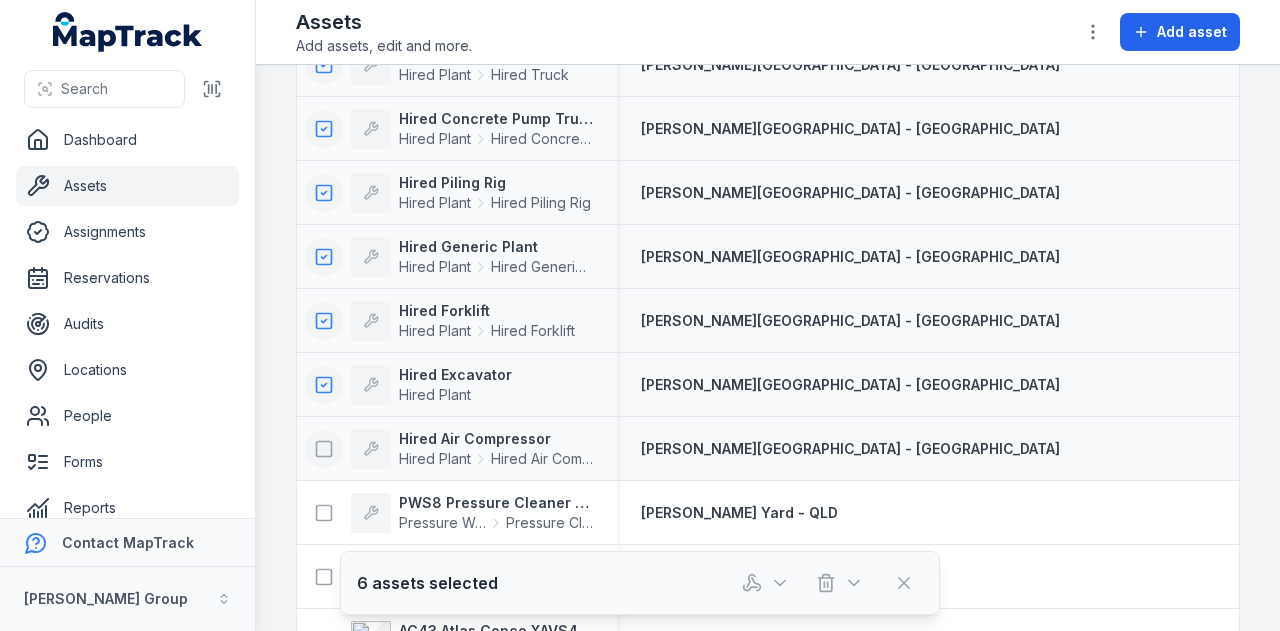 click 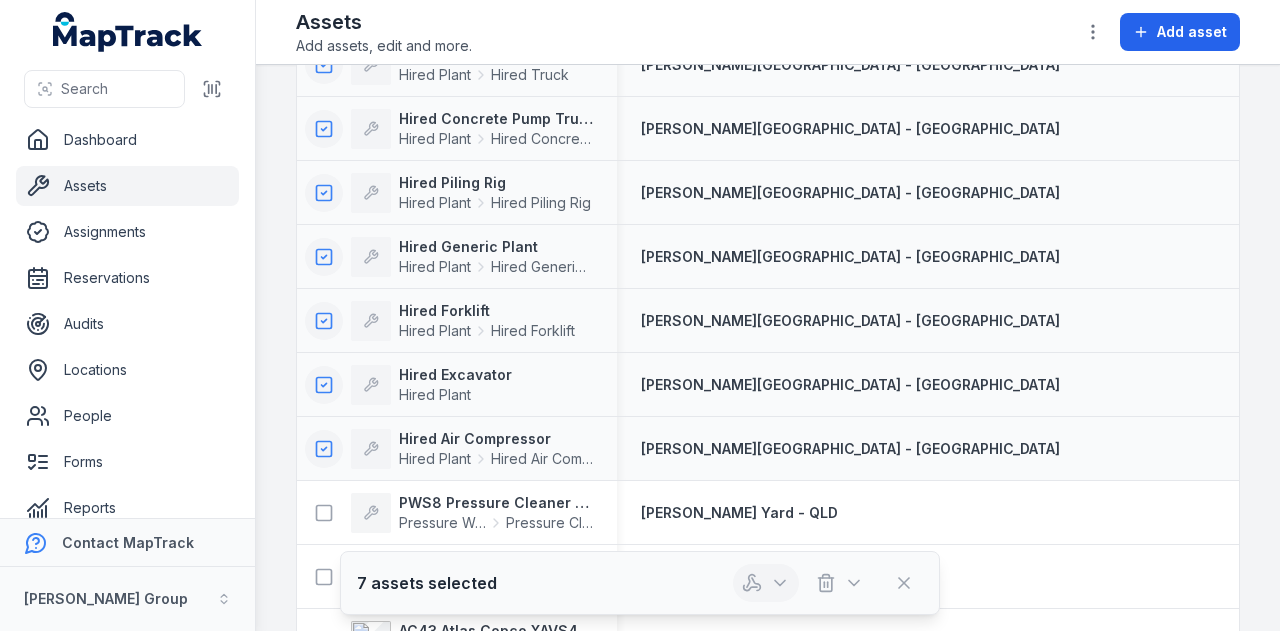 click at bounding box center (766, 583) 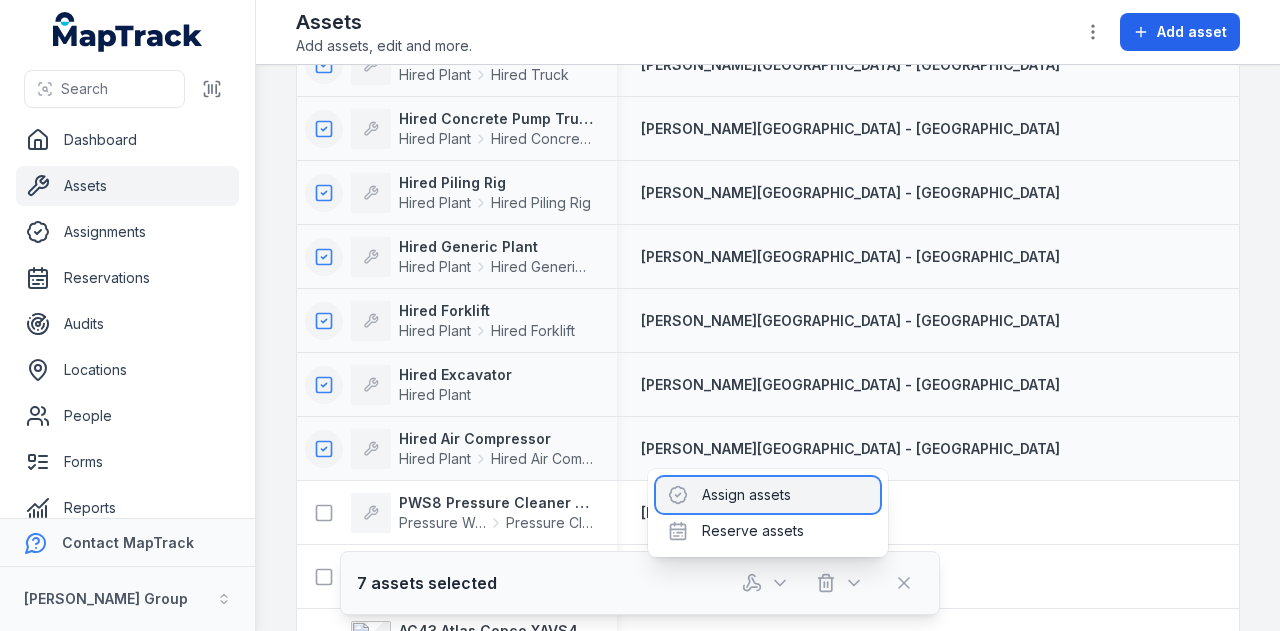 click on "Assign assets" at bounding box center [768, 495] 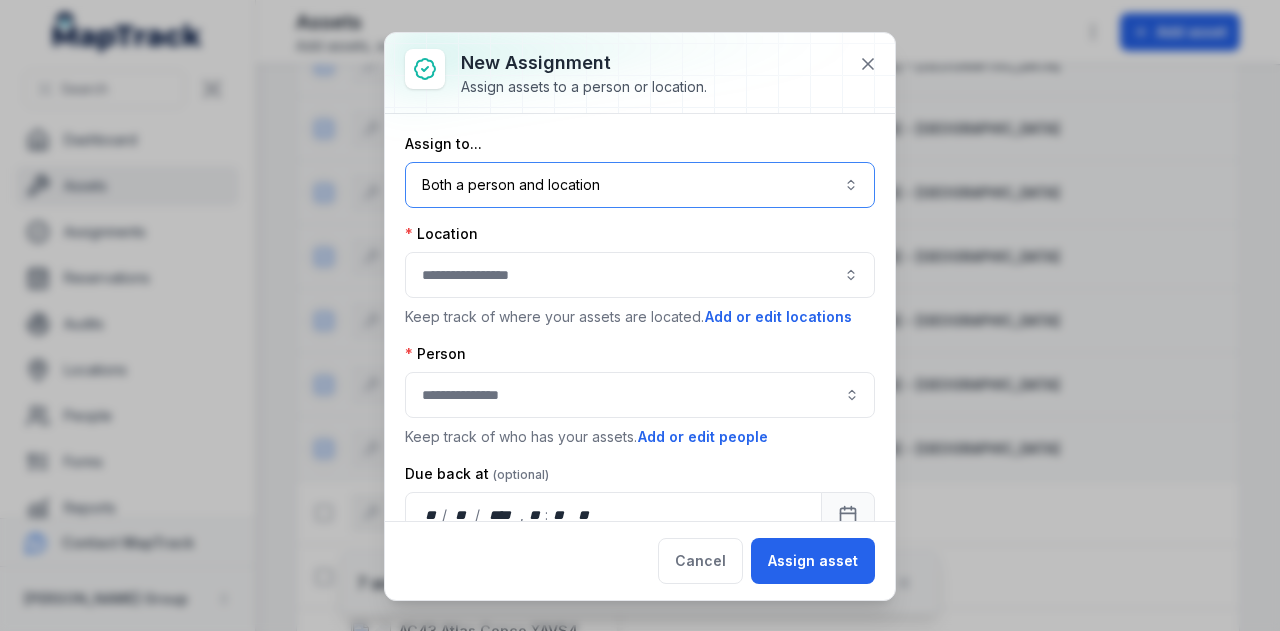 click on "Both a person and location ****" at bounding box center (640, 185) 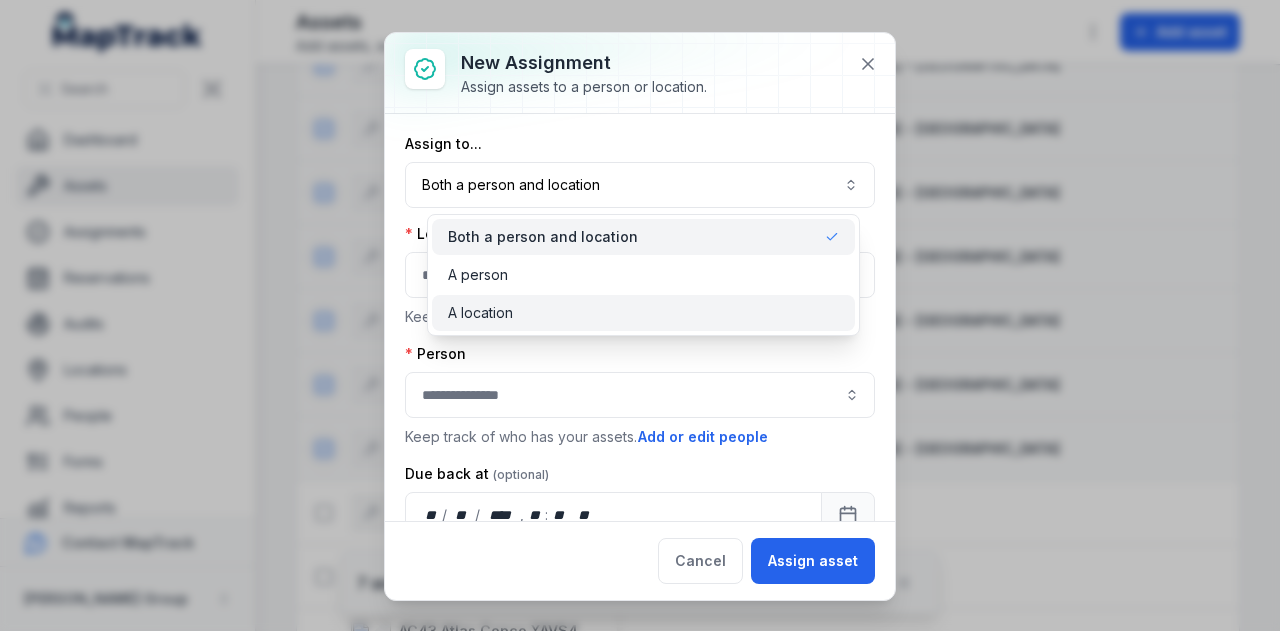 click on "A location" at bounding box center [643, 313] 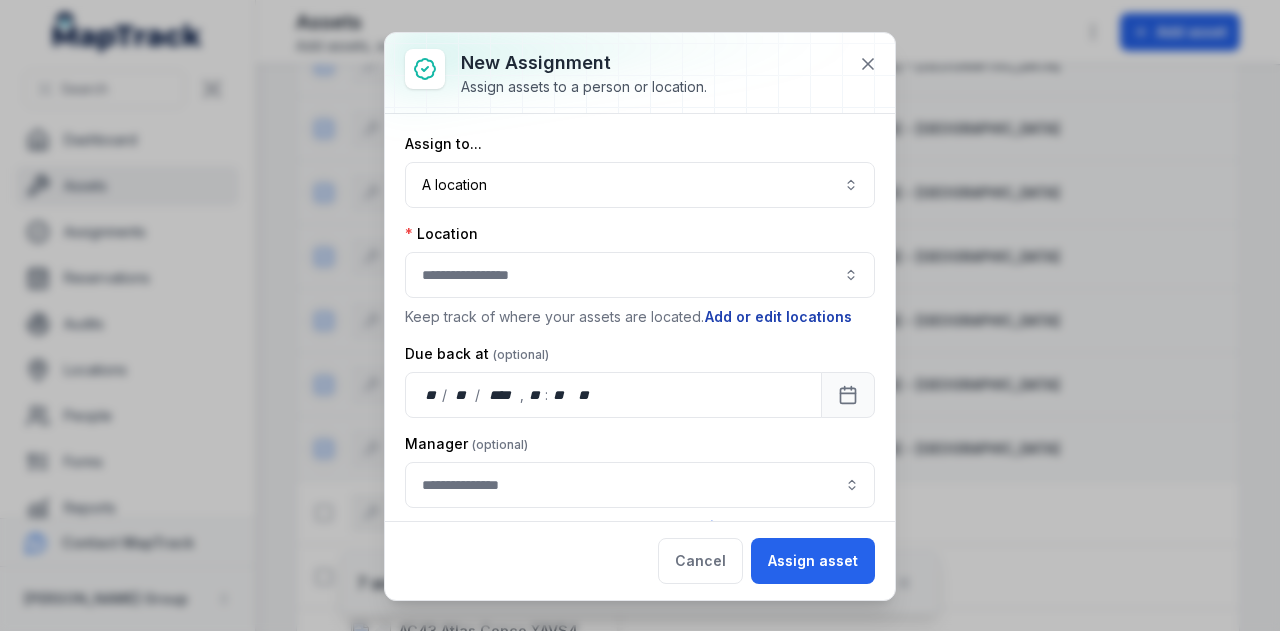 click on "Add or edit locations" at bounding box center [778, 317] 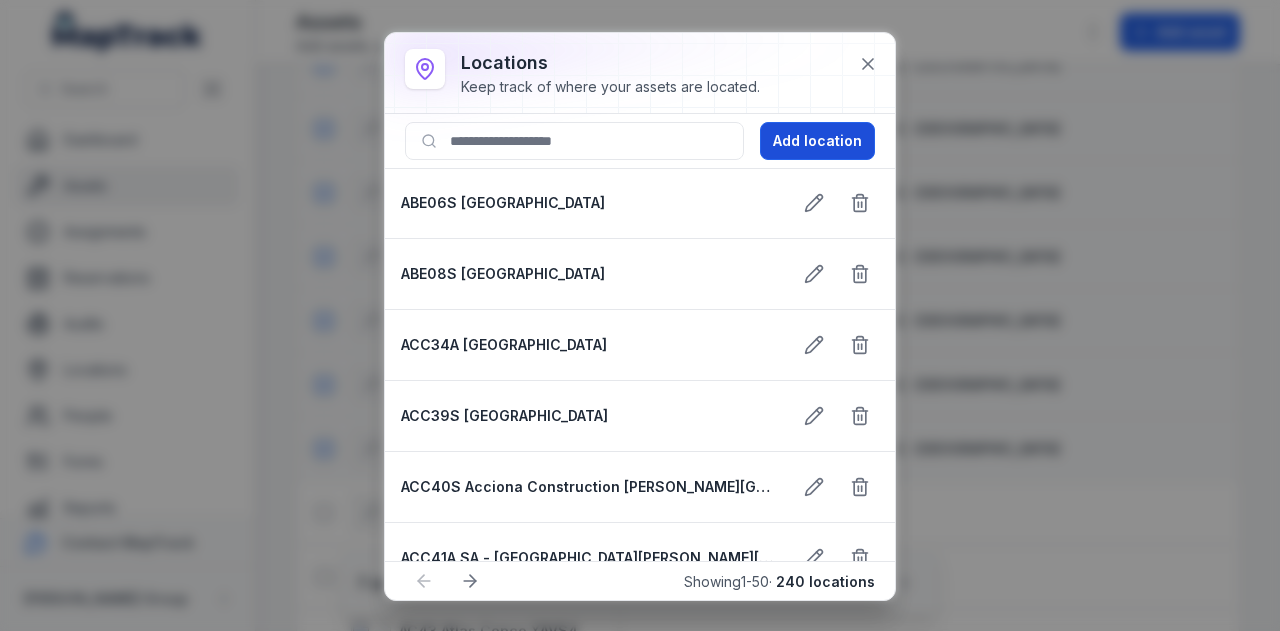 click on "Add location" at bounding box center (817, 141) 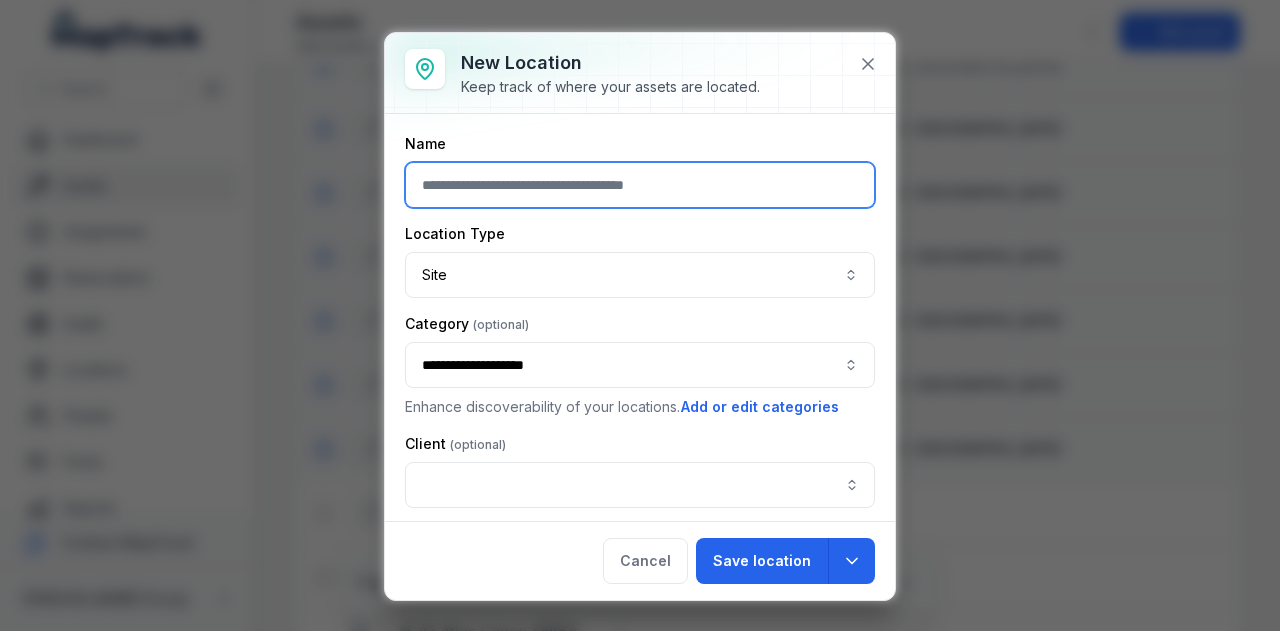 click at bounding box center (640, 185) 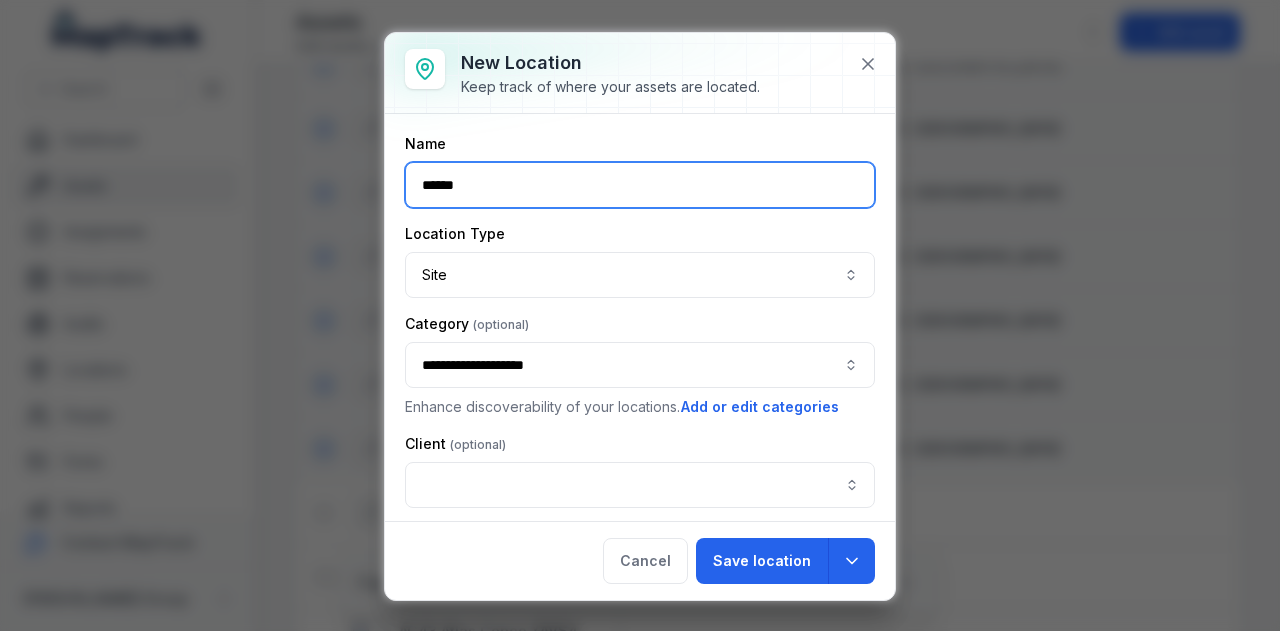 type on "*****" 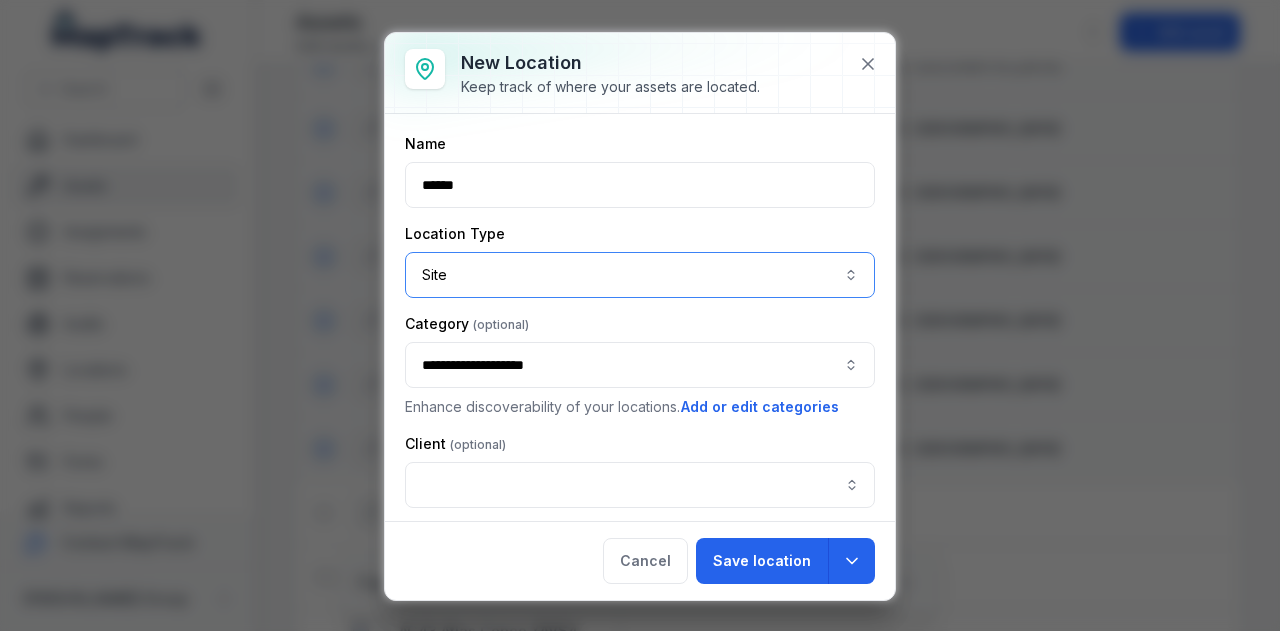 click on "Site ****" at bounding box center [640, 275] 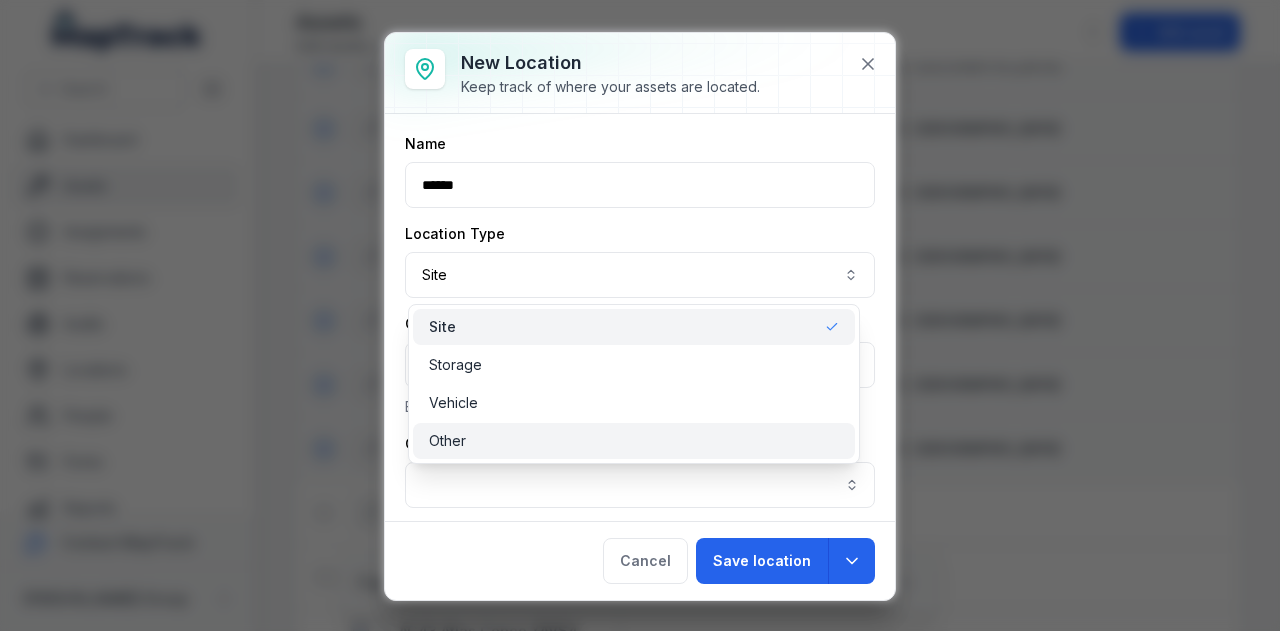 click on "Other" at bounding box center [634, 441] 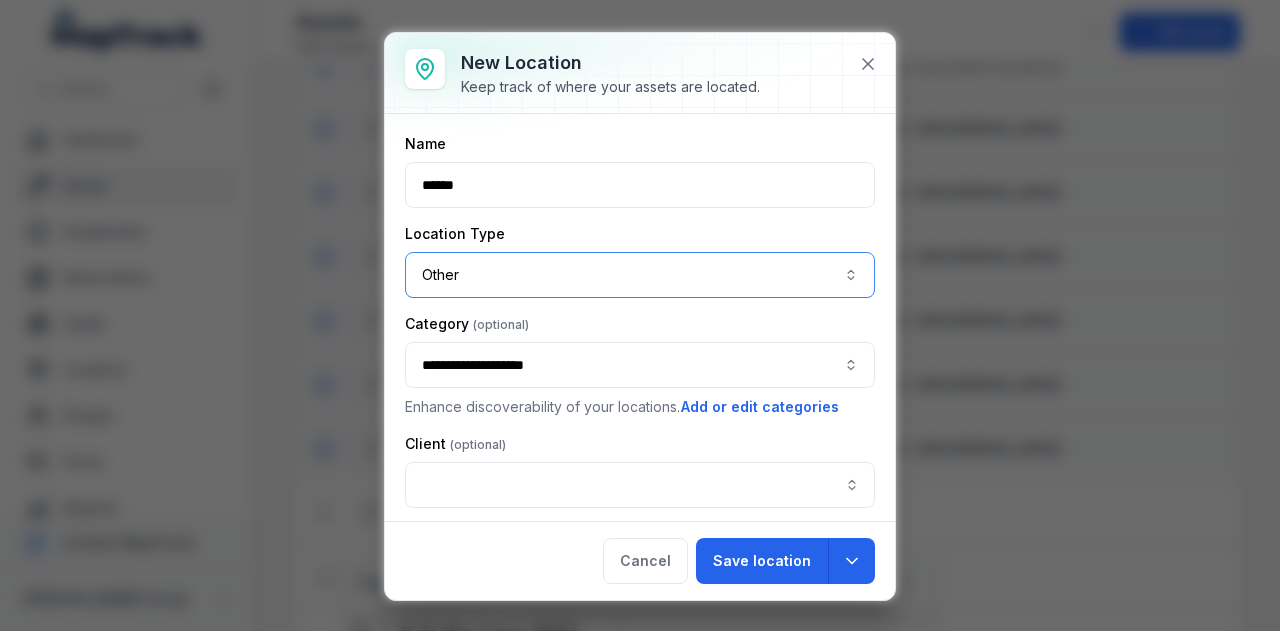 click on "**********" at bounding box center [640, 365] 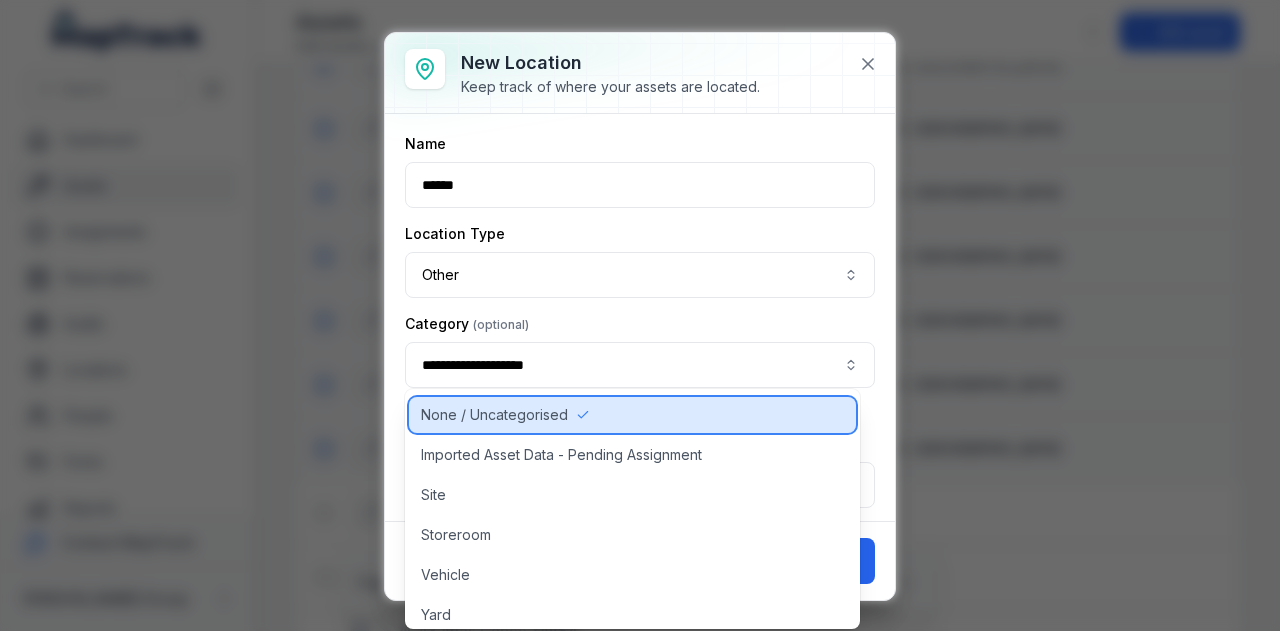 click on "None / Uncategorised" at bounding box center [632, 415] 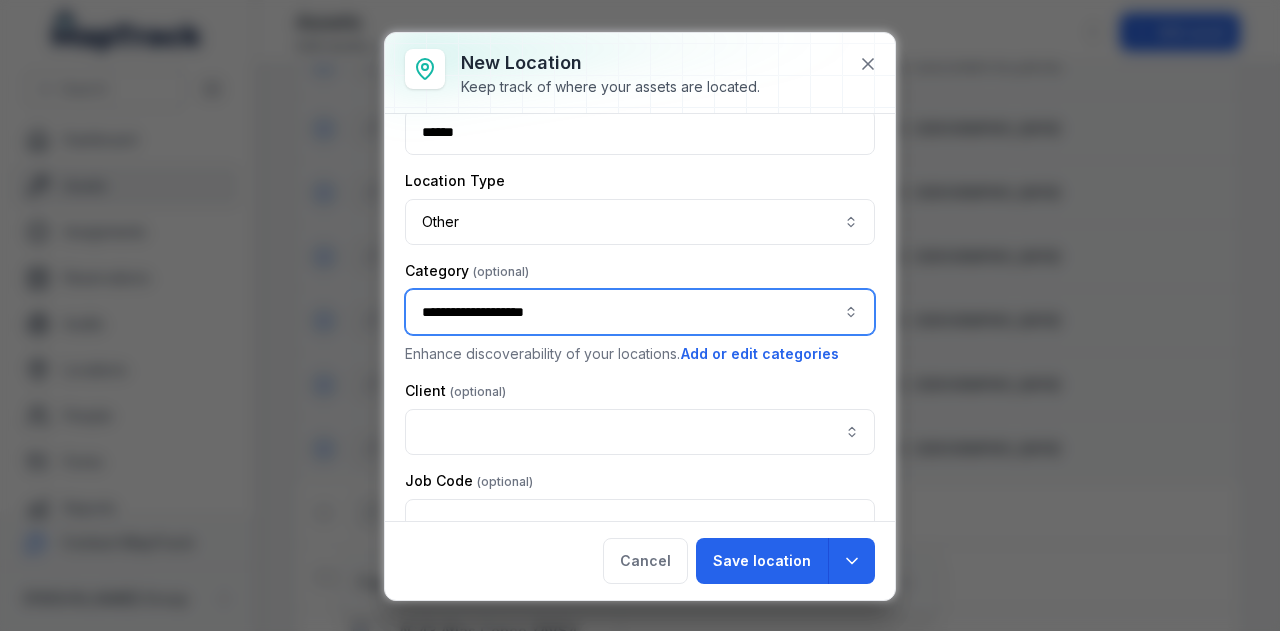 scroll, scrollTop: 0, scrollLeft: 0, axis: both 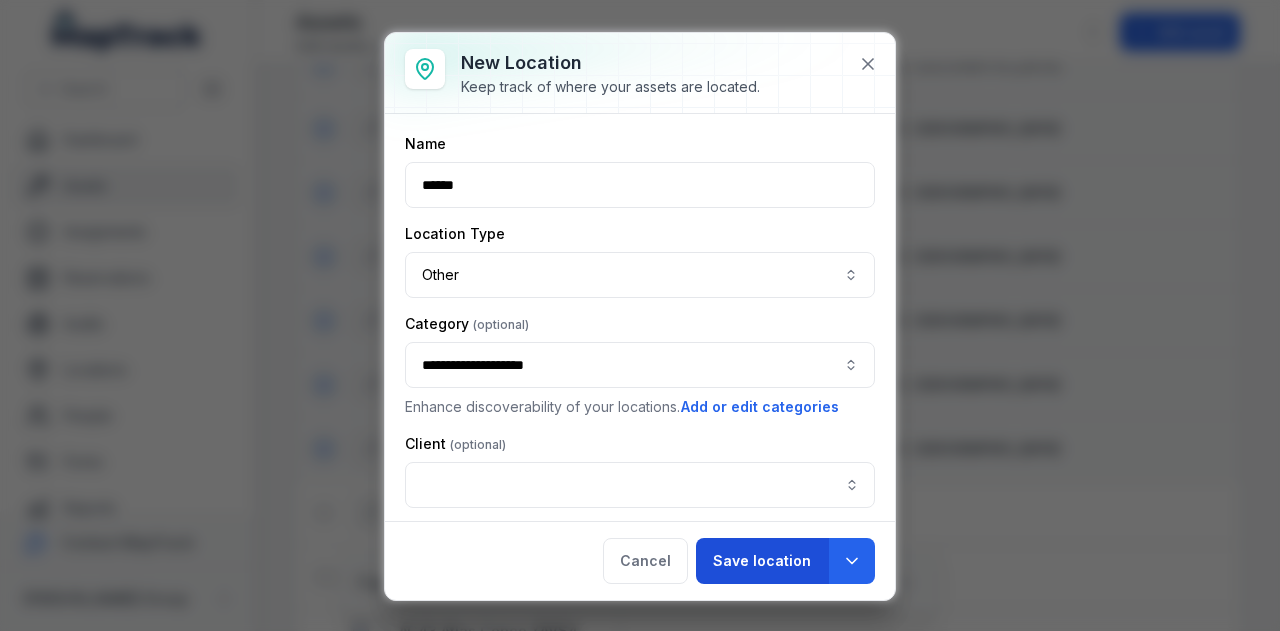 click on "Save location" at bounding box center (762, 561) 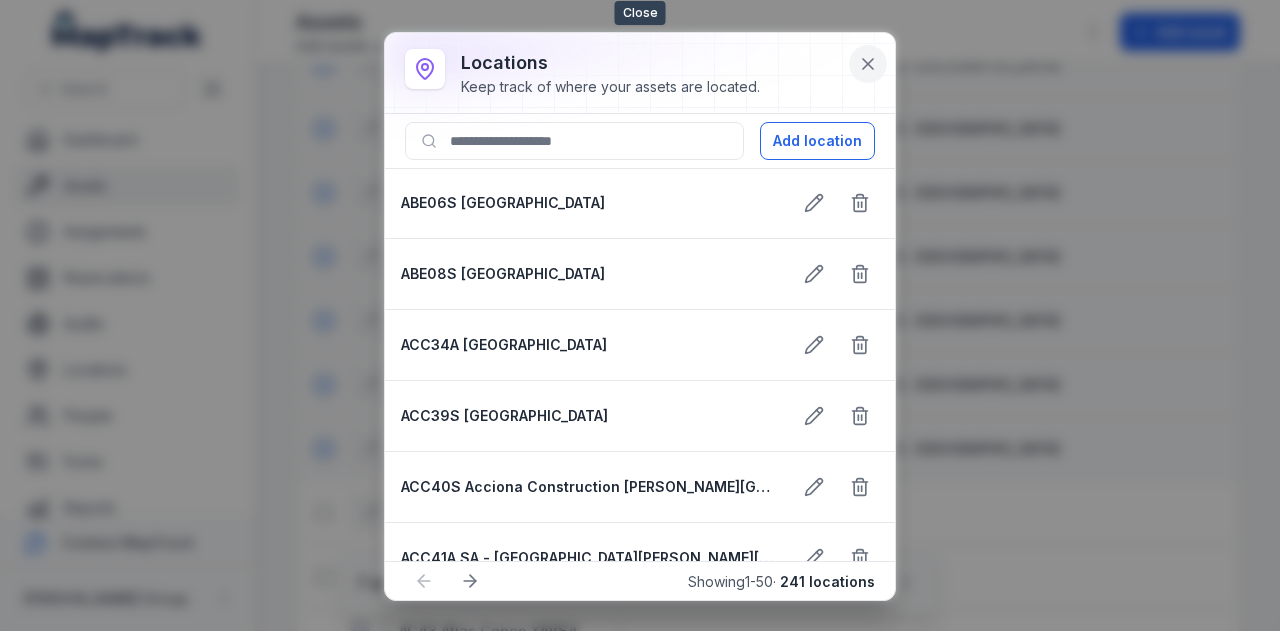 click 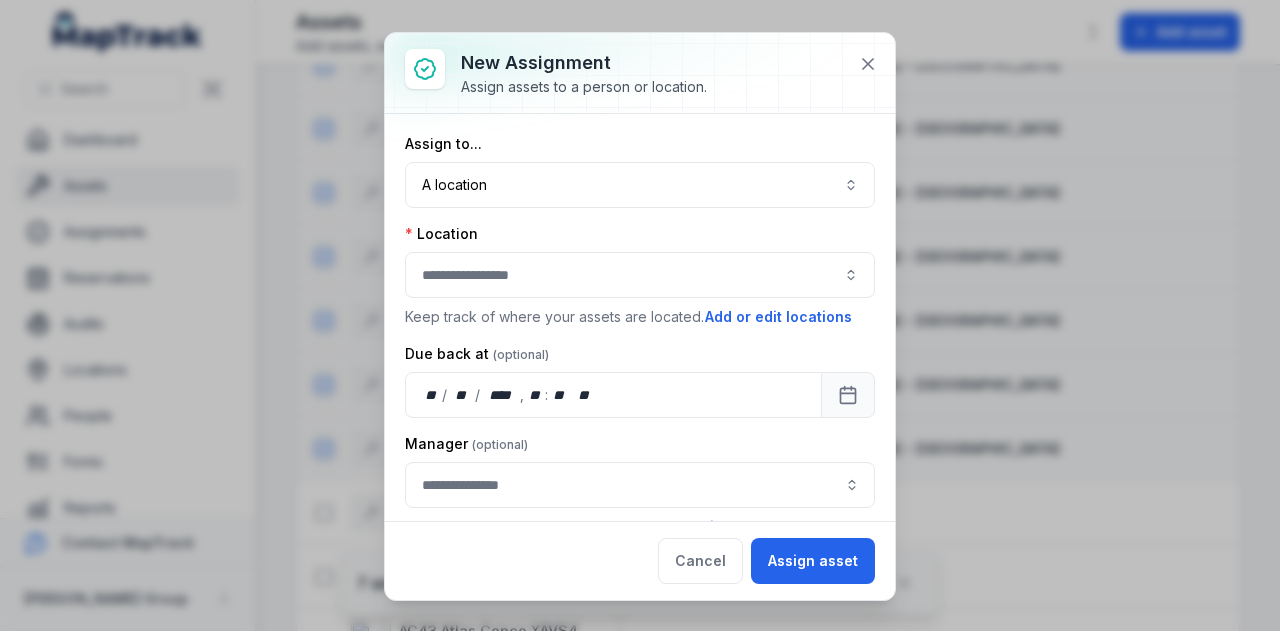 click on "Location Keep track of where your assets are located.  Add or edit locations" at bounding box center (640, 276) 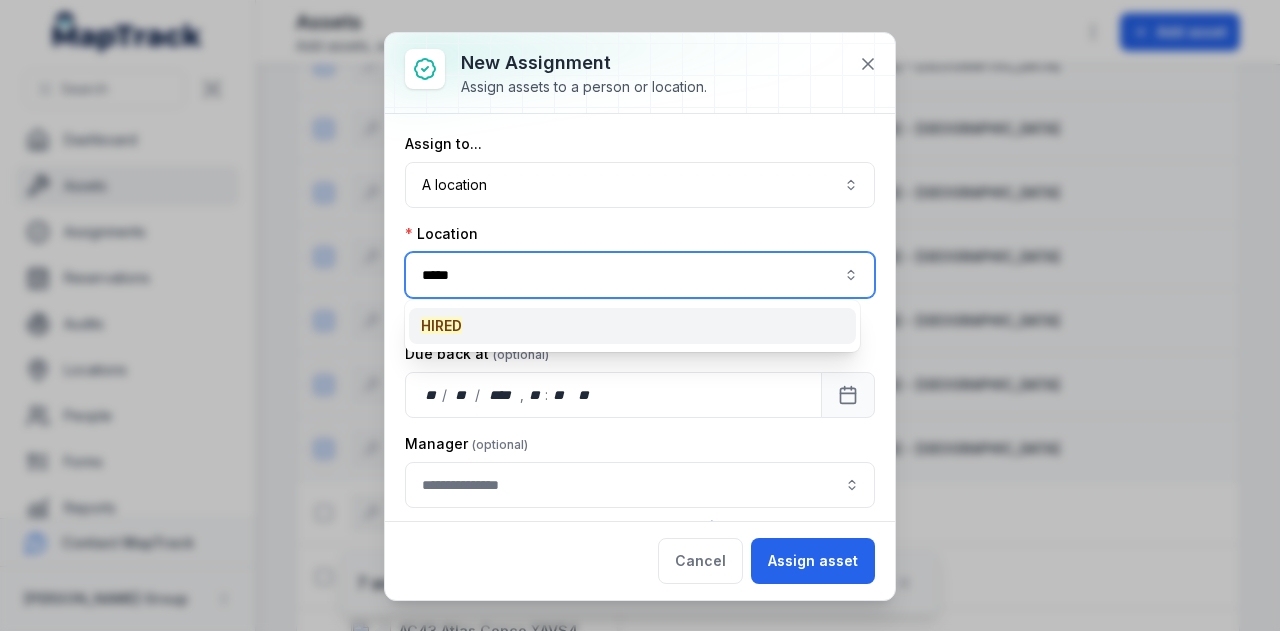 type on "*****" 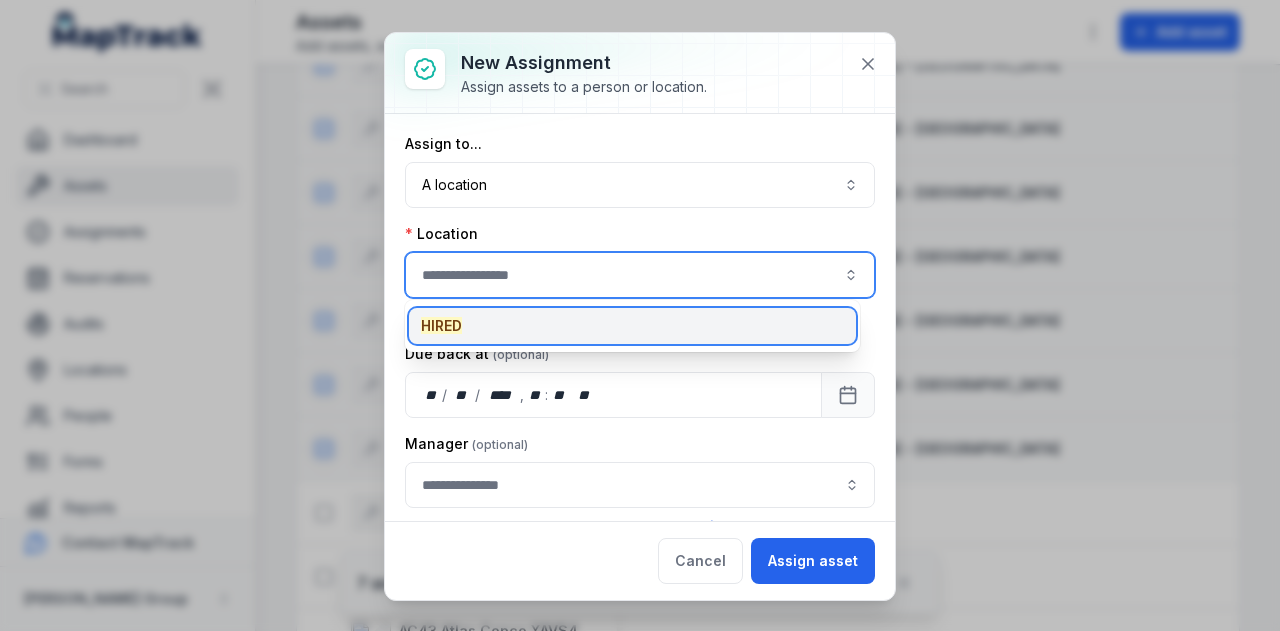 click on "HIRED" at bounding box center (632, 326) 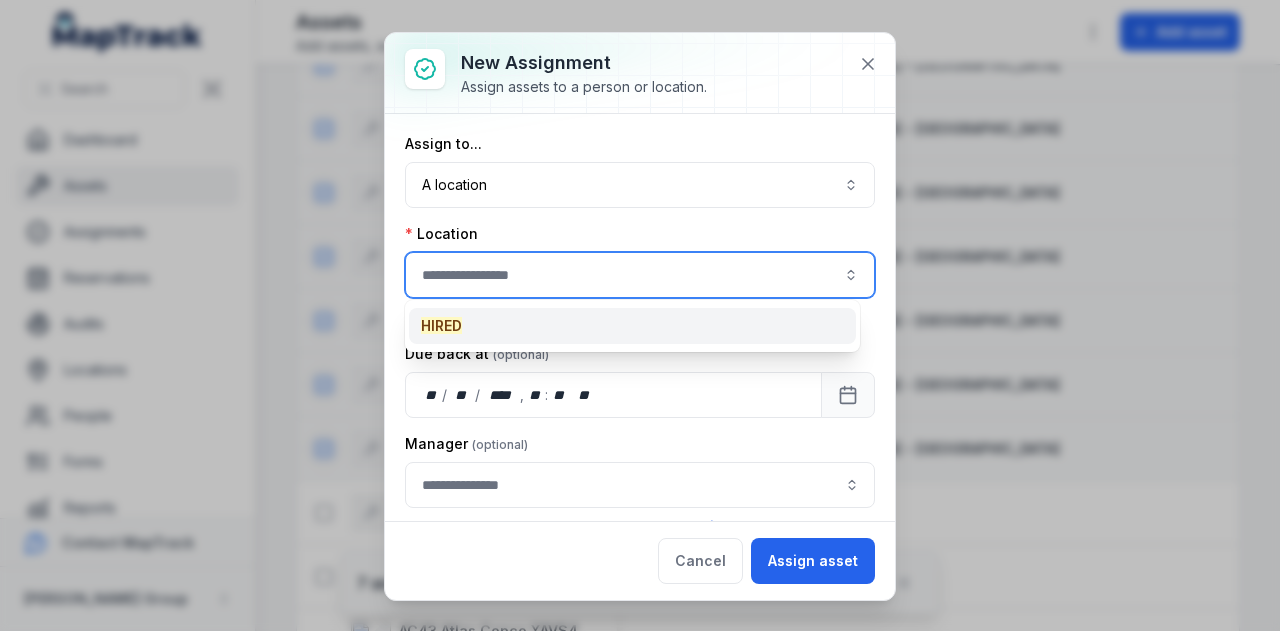 type on "*****" 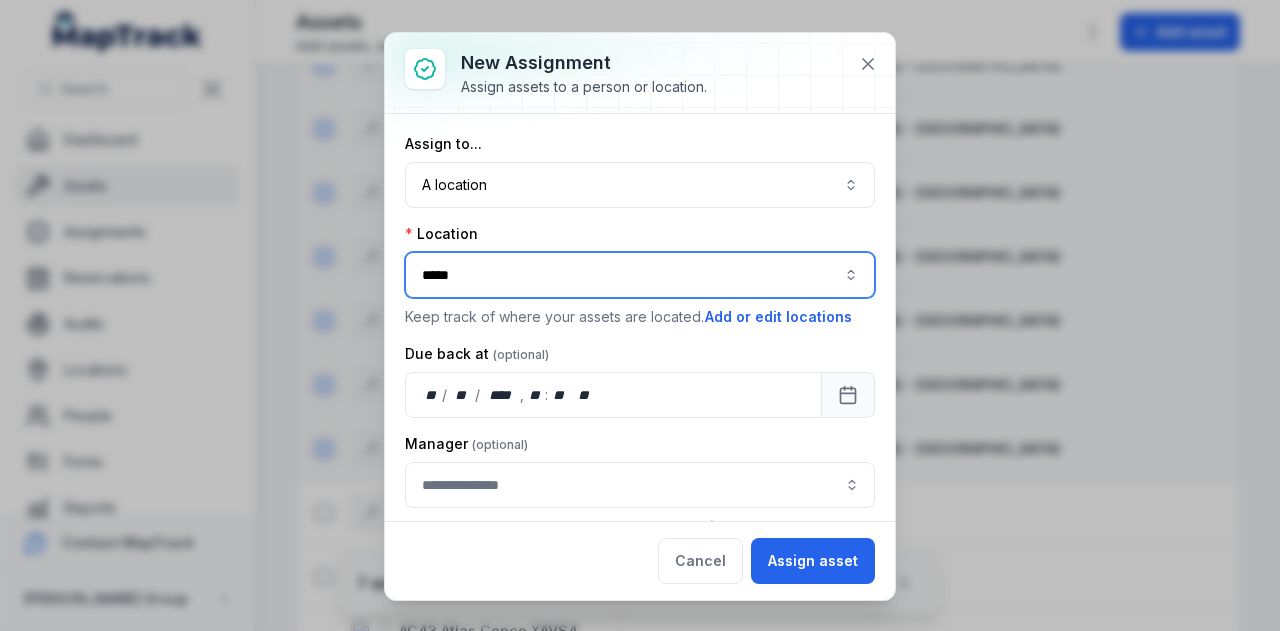 scroll, scrollTop: 72, scrollLeft: 0, axis: vertical 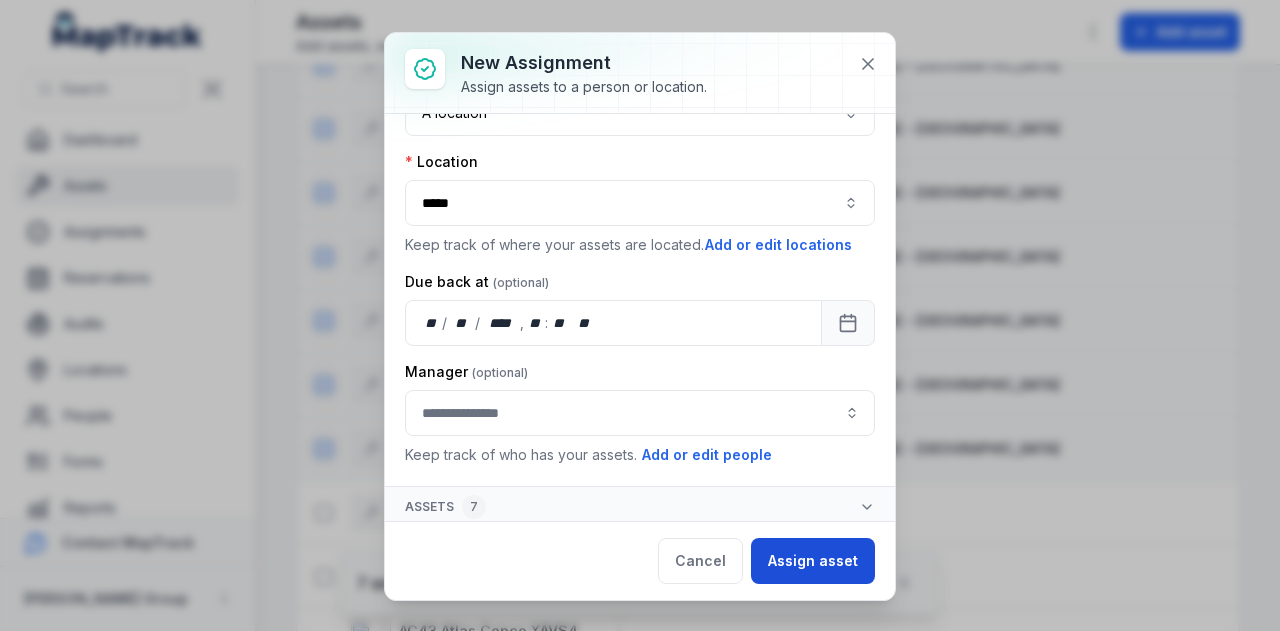 click on "Assign asset" at bounding box center (813, 561) 